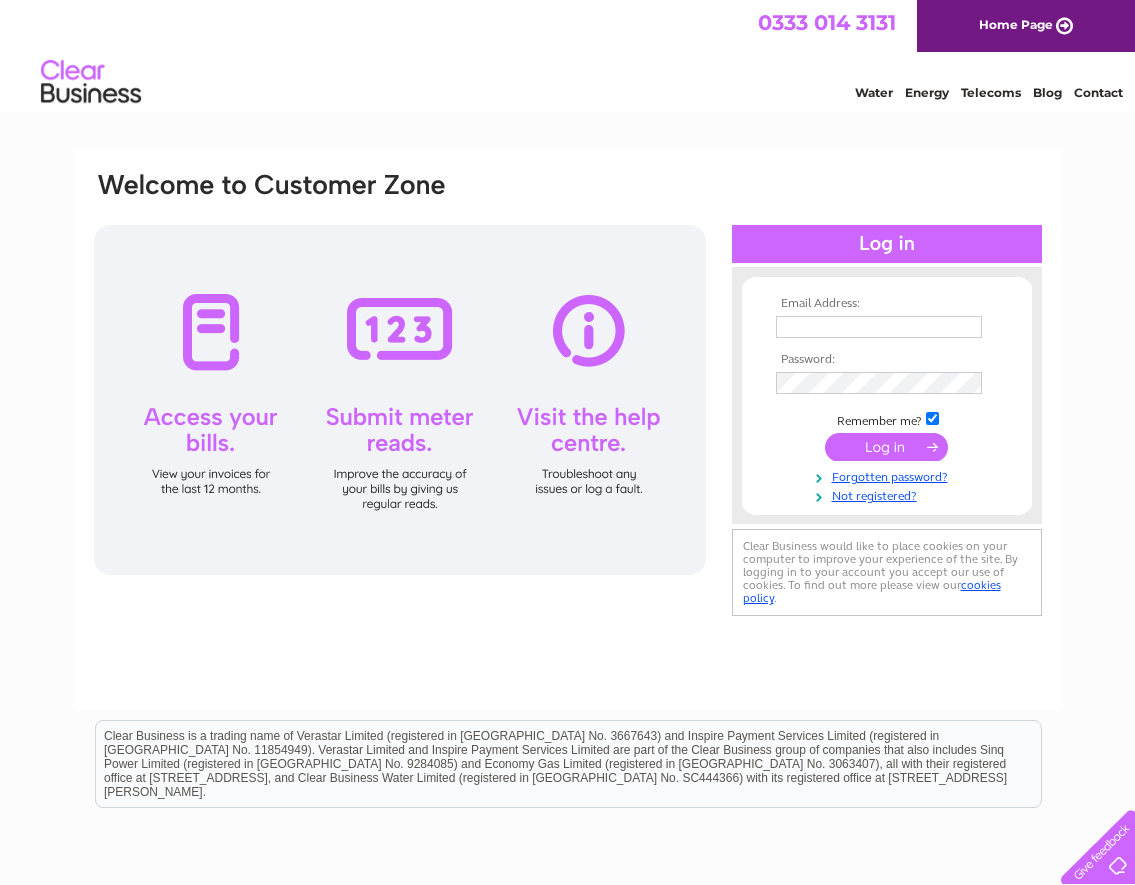 scroll, scrollTop: 0, scrollLeft: 0, axis: both 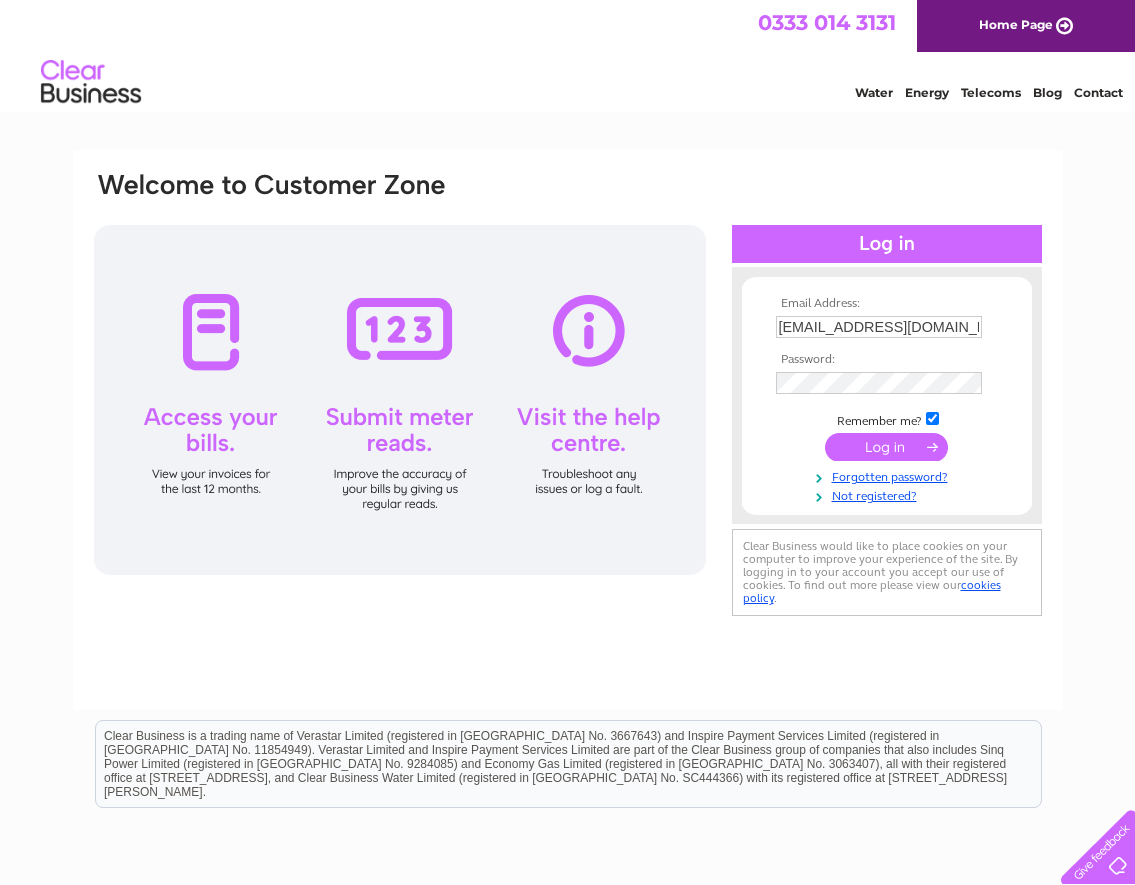 click at bounding box center [886, 447] 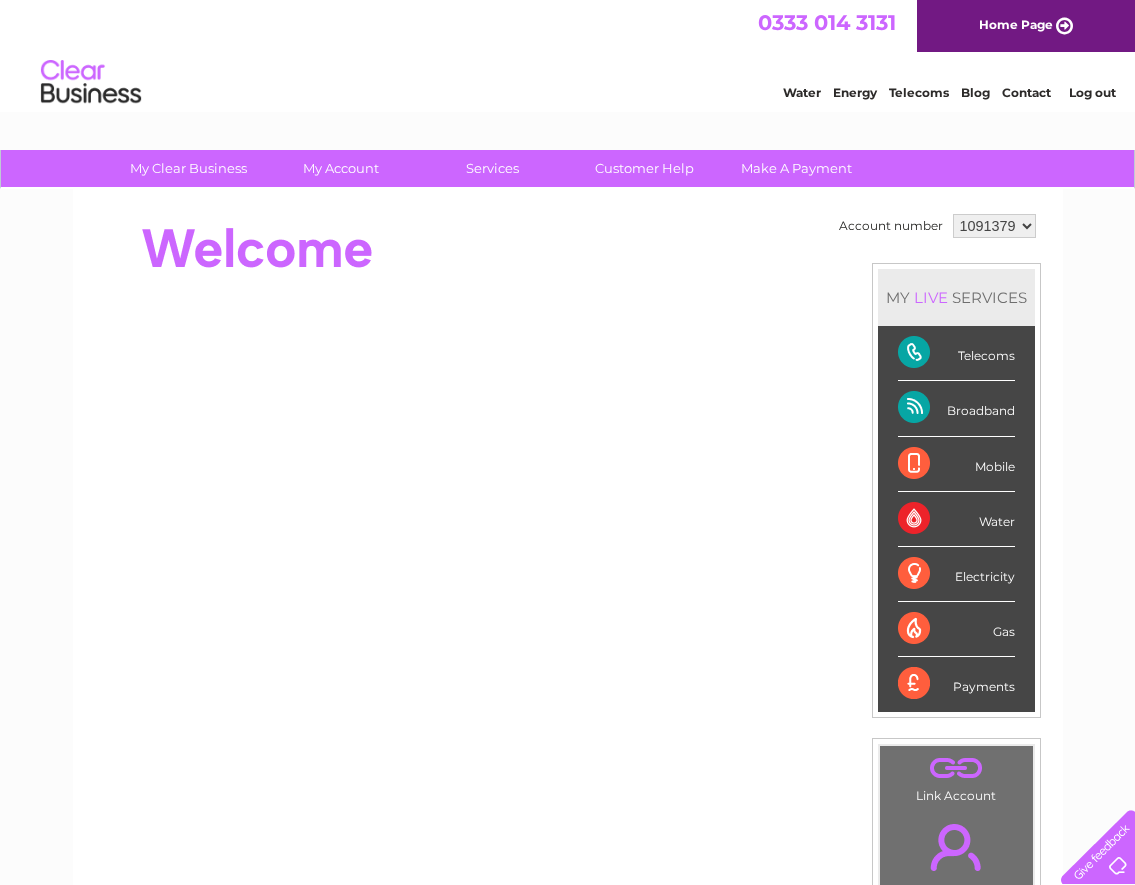 scroll, scrollTop: 0, scrollLeft: 0, axis: both 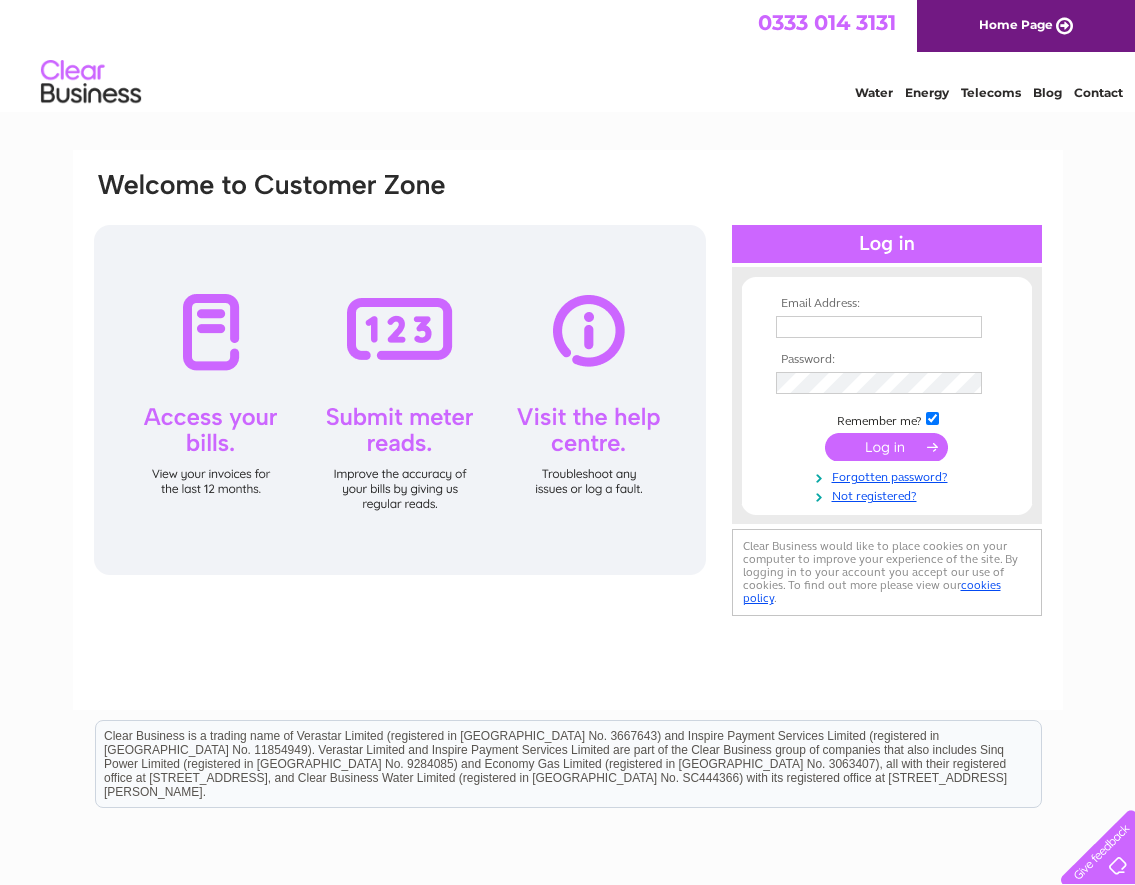 type on "mahenderson@sky.com" 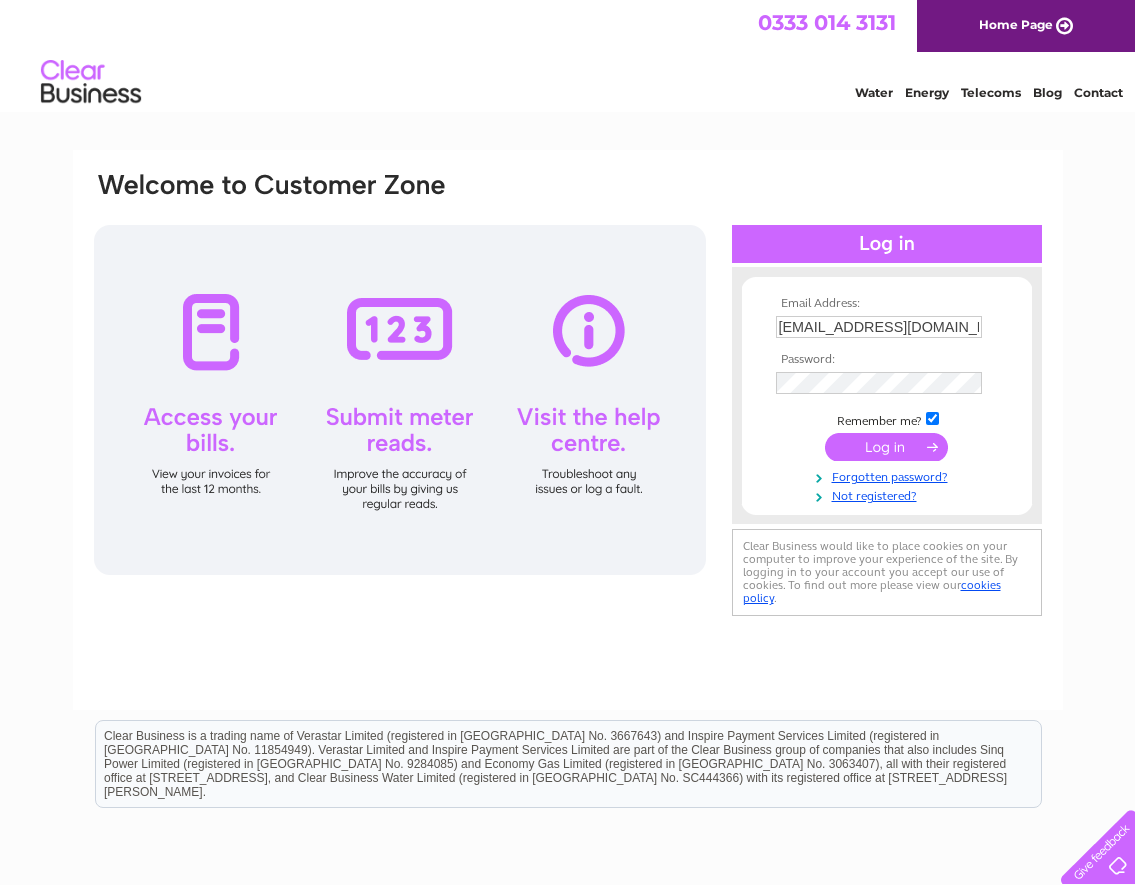 click at bounding box center [886, 447] 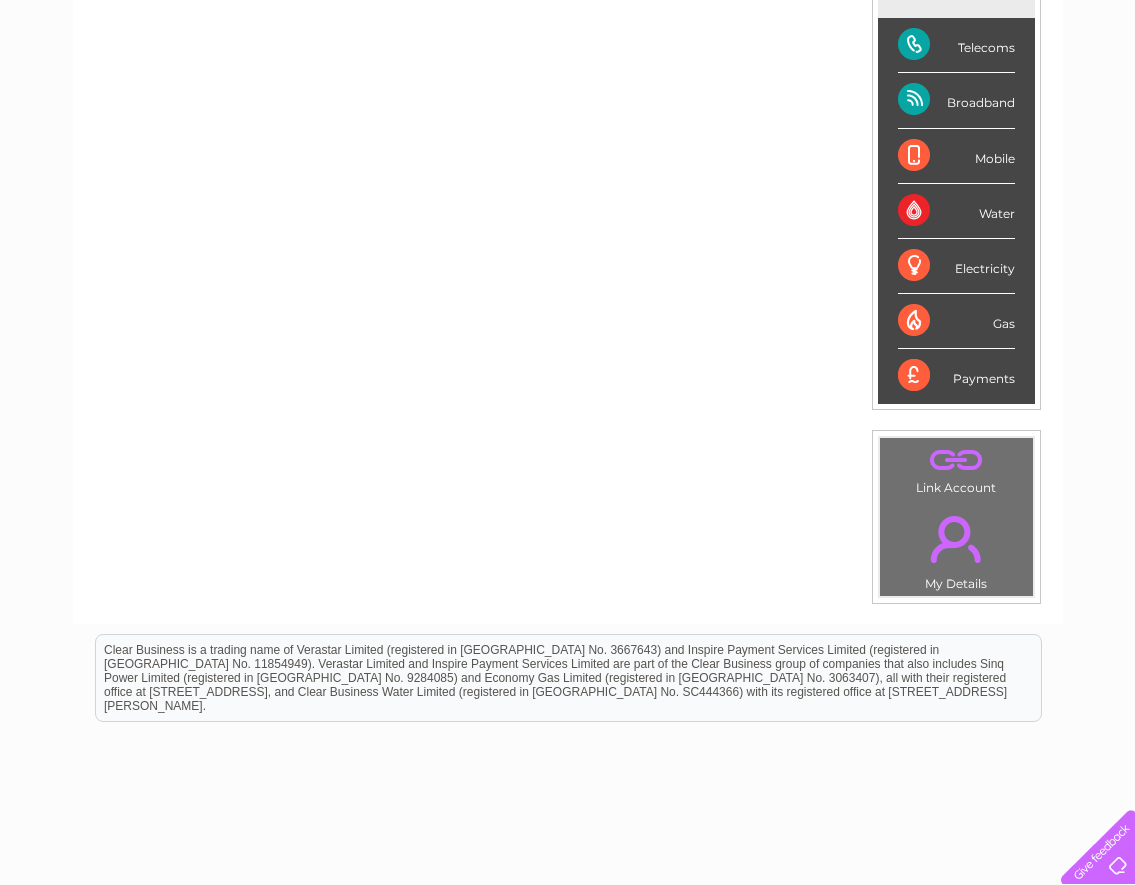scroll, scrollTop: 104, scrollLeft: 0, axis: vertical 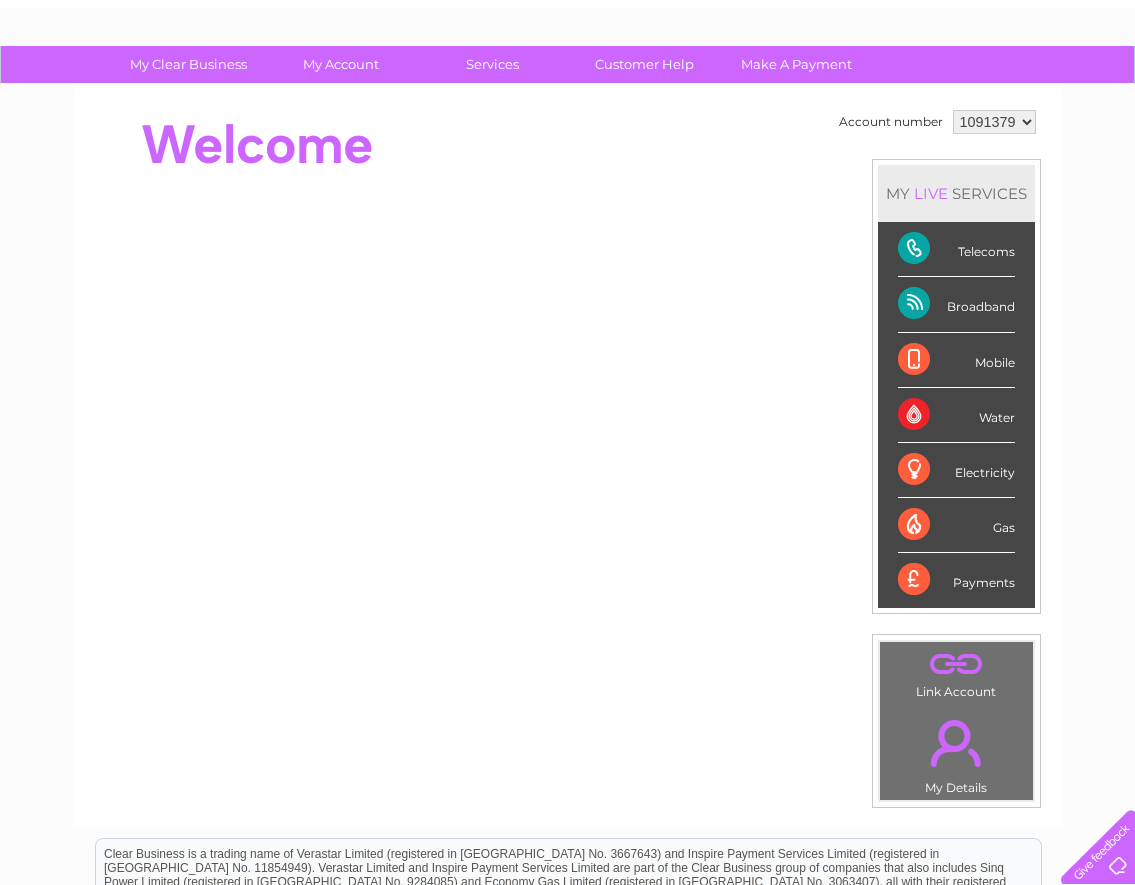 click on "Telecoms" at bounding box center (956, 249) 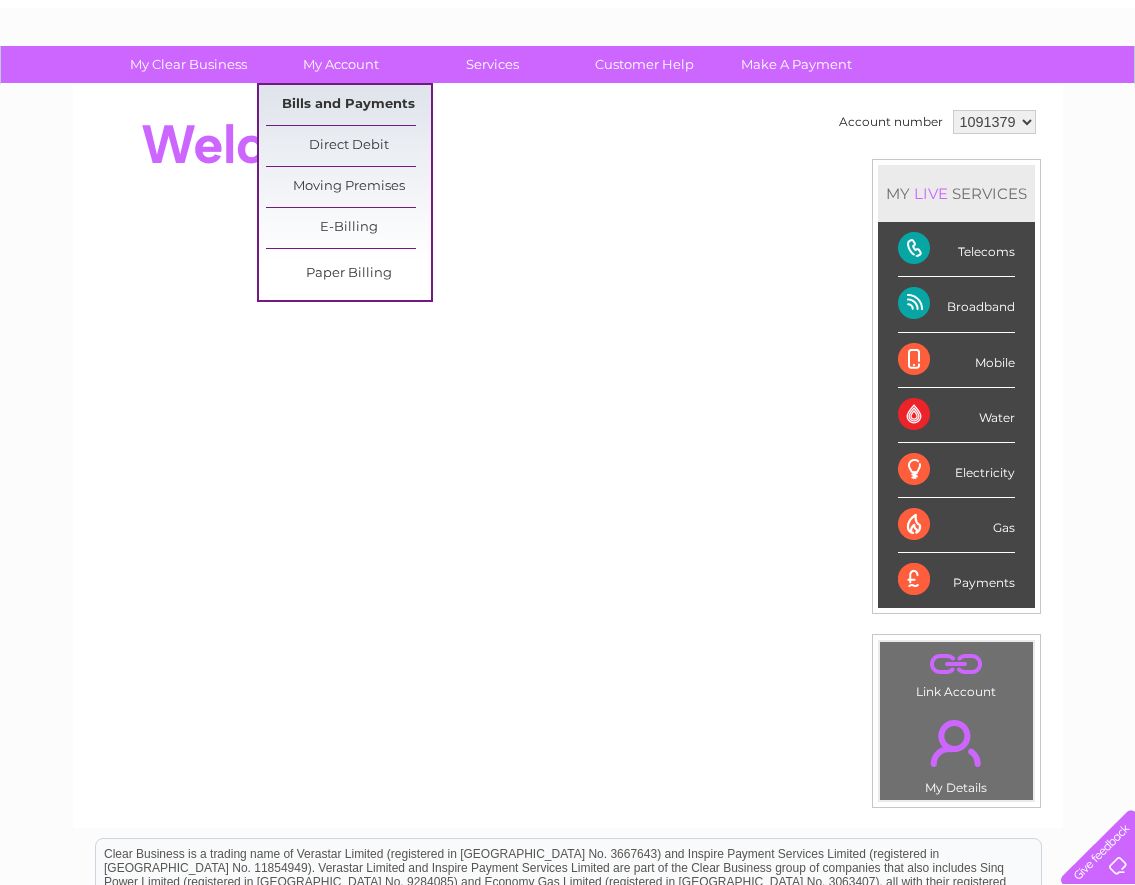 click on "Bills and Payments" at bounding box center (348, 105) 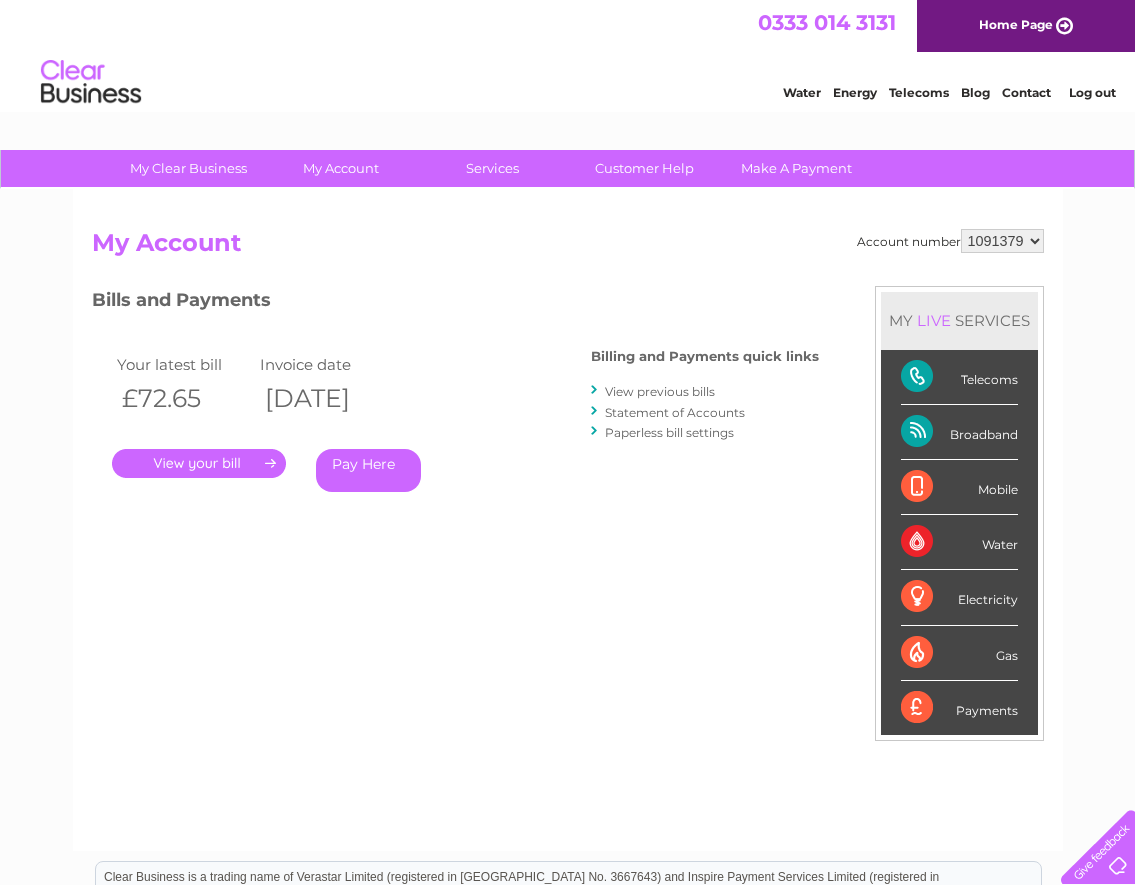 scroll, scrollTop: 0, scrollLeft: 0, axis: both 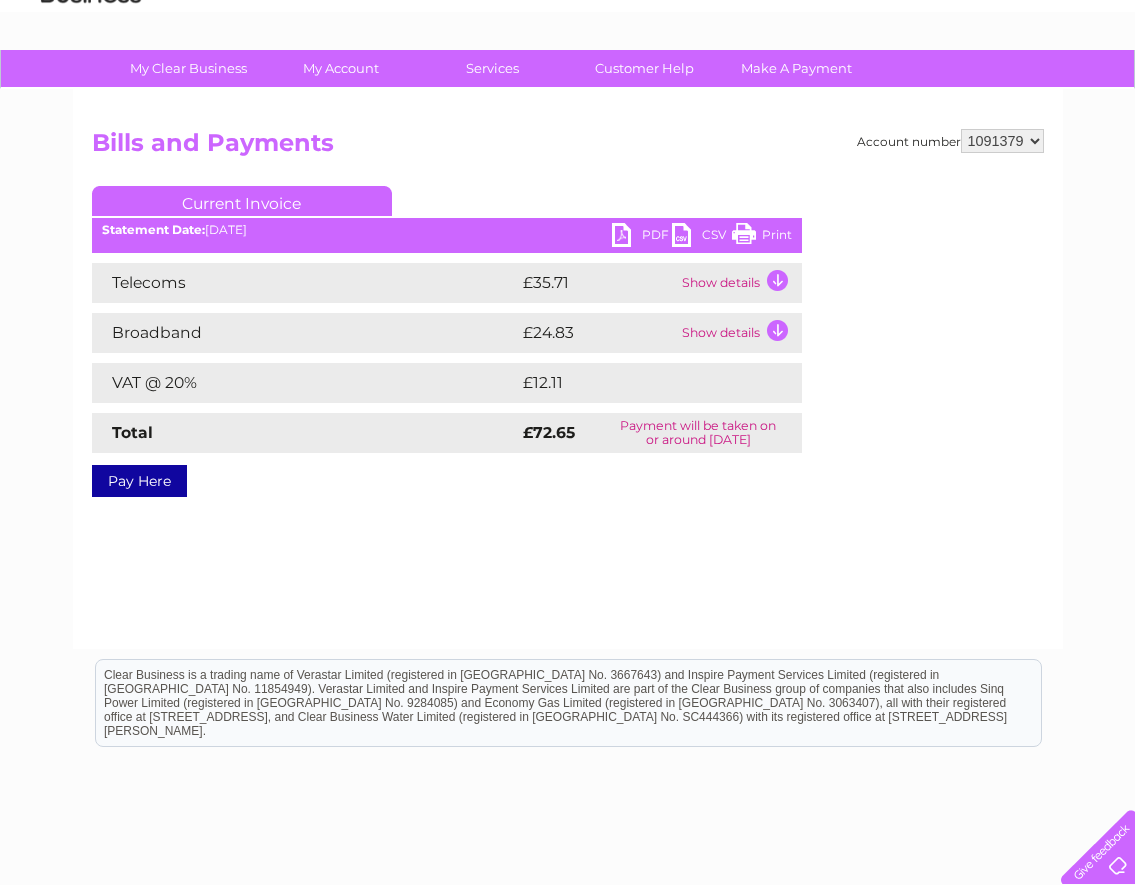 click on "Show details" at bounding box center [739, 283] 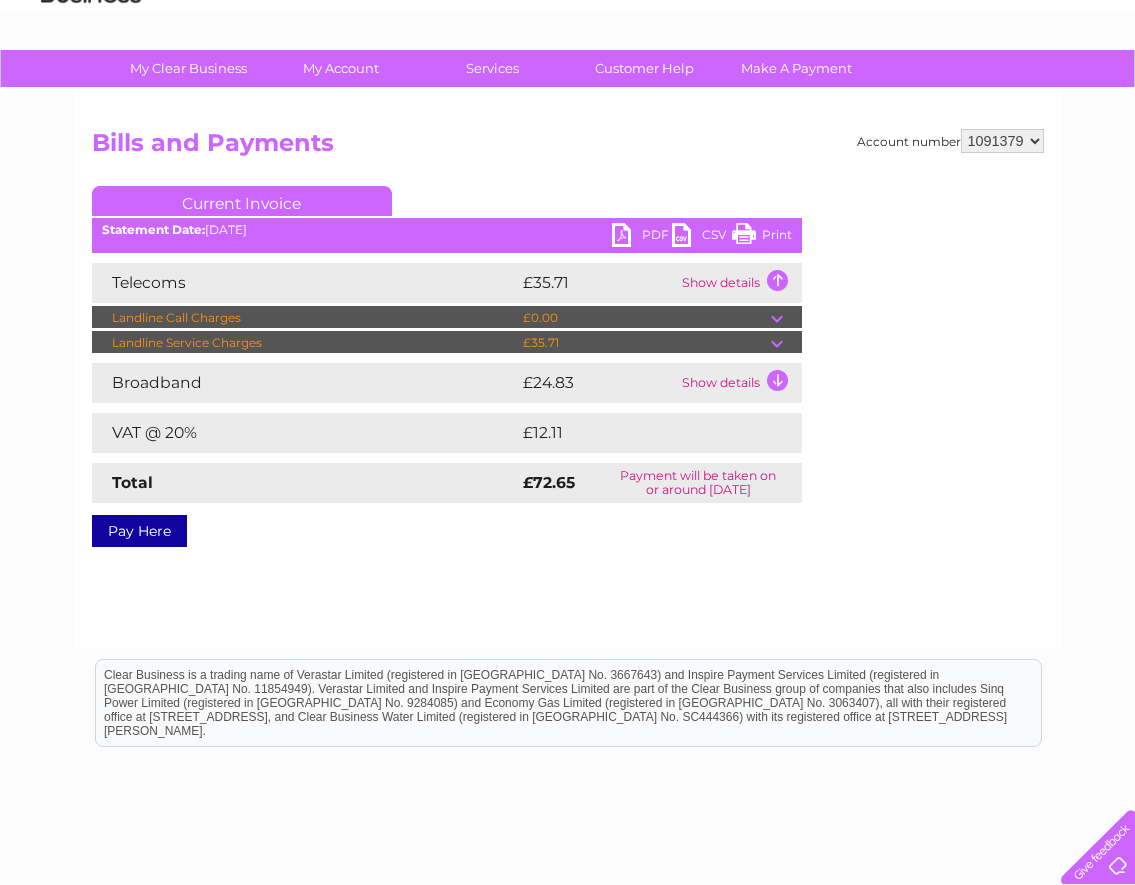 click at bounding box center [786, 343] 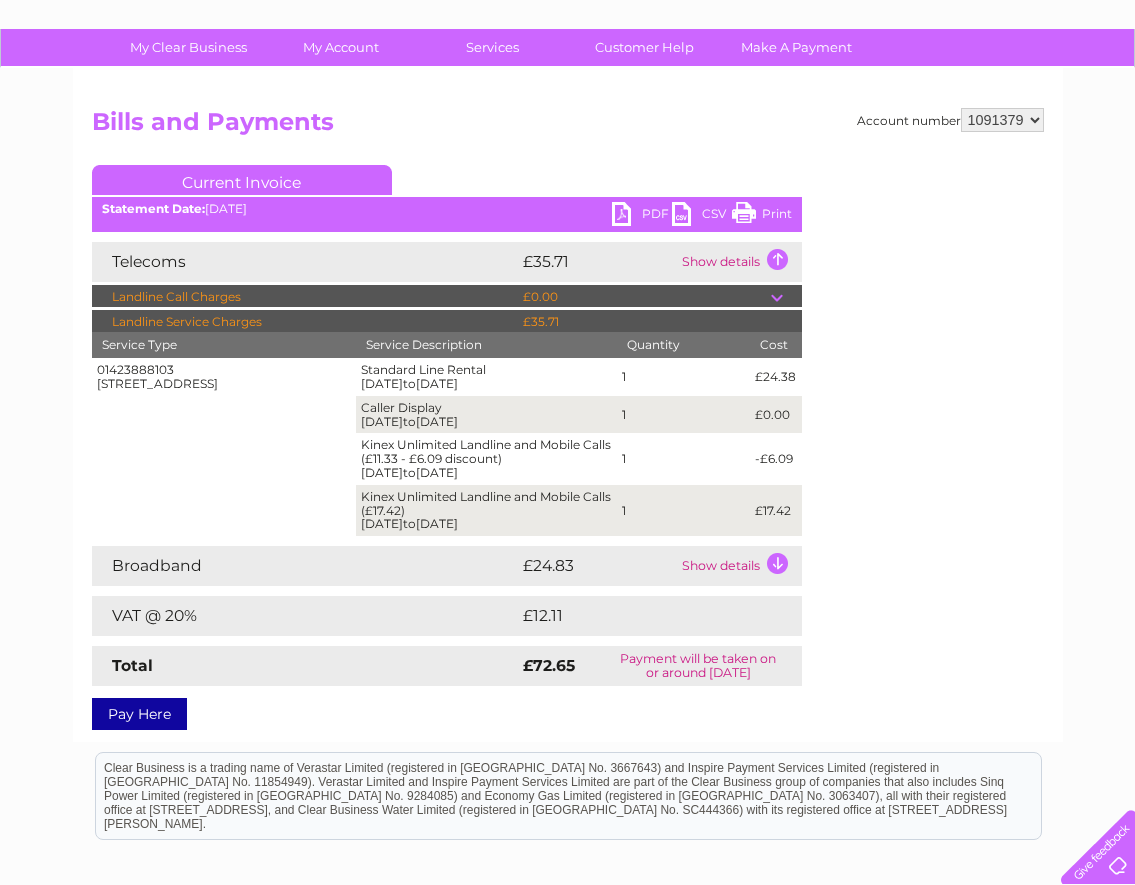 scroll, scrollTop: 100, scrollLeft: 0, axis: vertical 